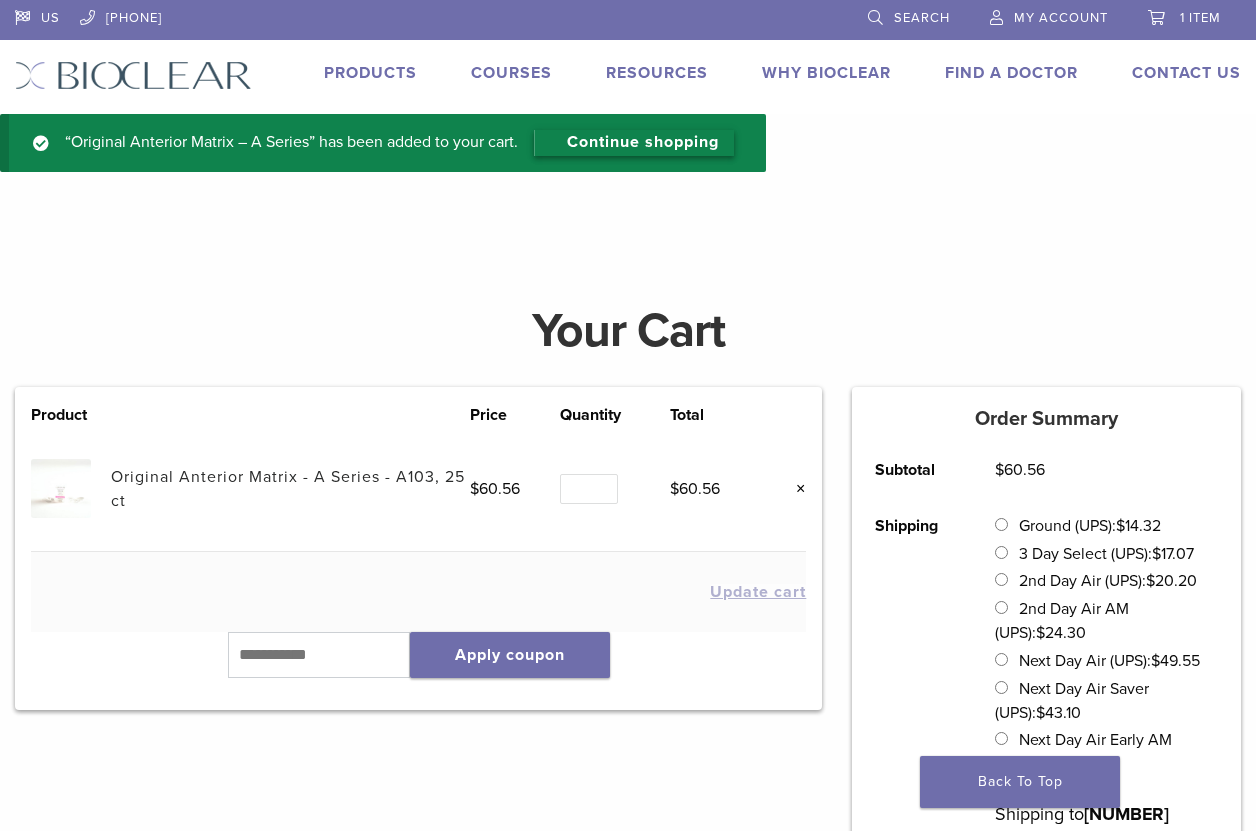 scroll, scrollTop: 0, scrollLeft: 0, axis: both 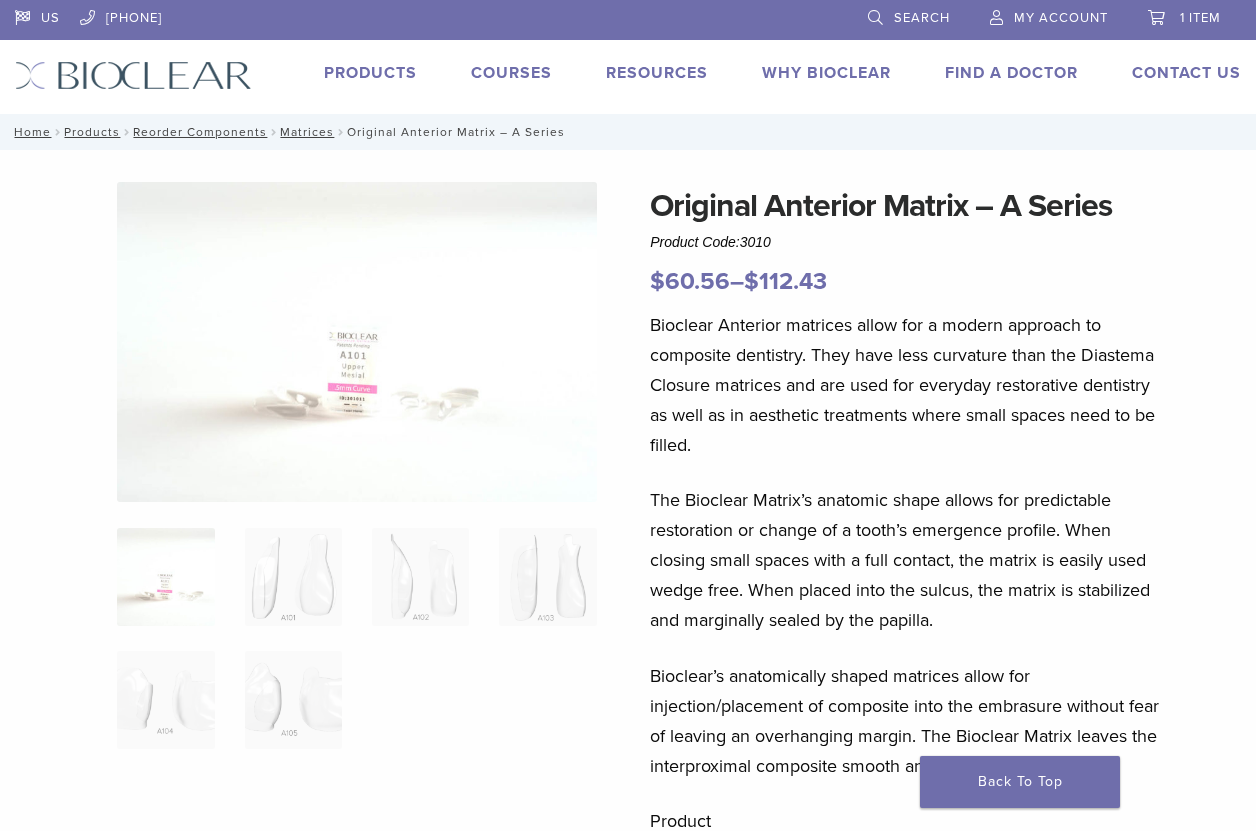 click on "1 item" at bounding box center (1184, 15) 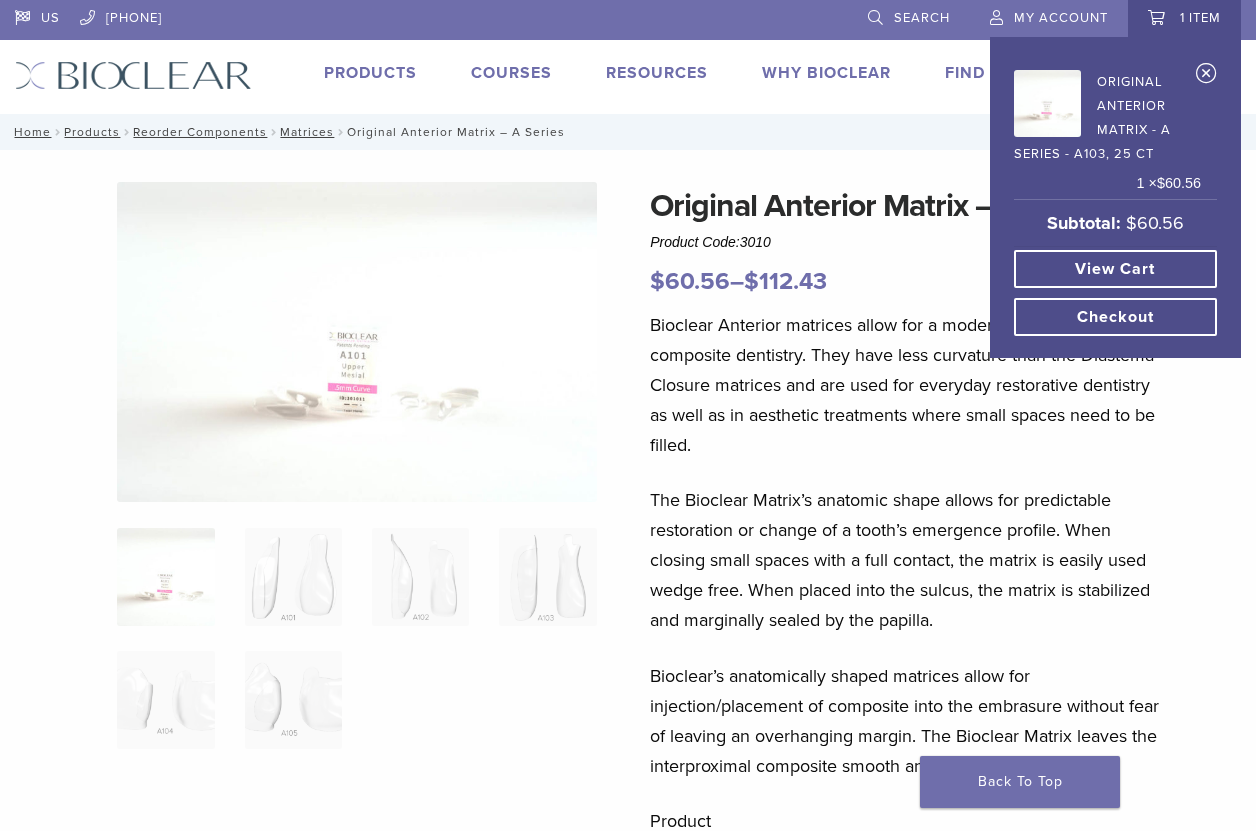click on "View cart" at bounding box center (1115, 269) 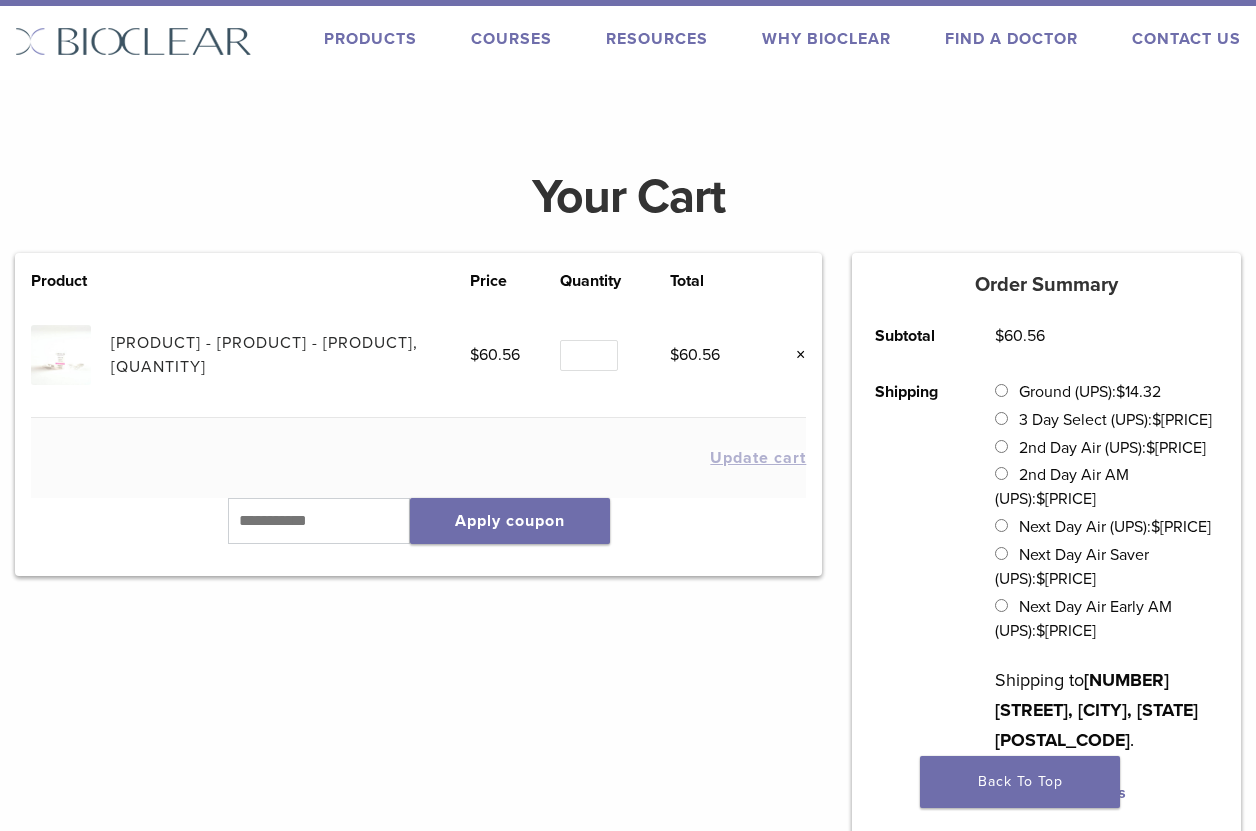 scroll, scrollTop: 35, scrollLeft: 0, axis: vertical 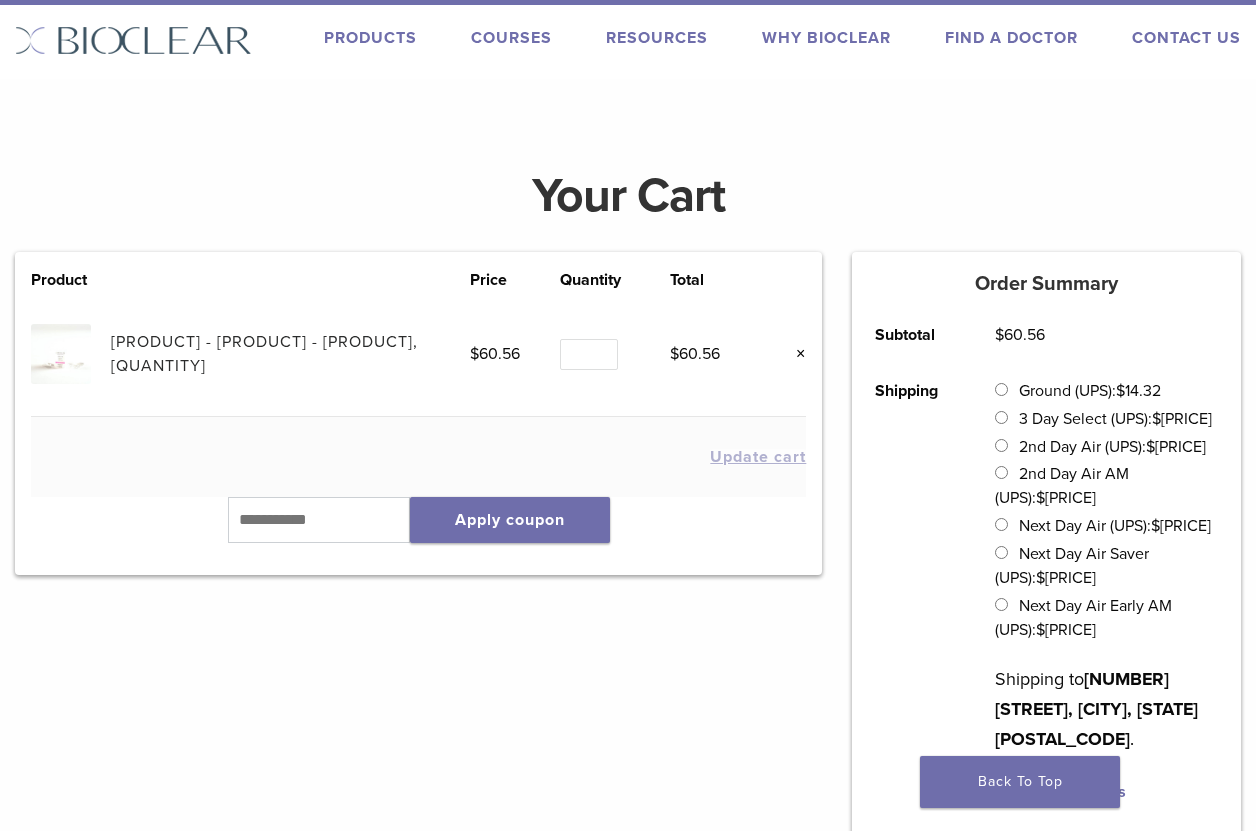 click on "$ [PRICE]" at bounding box center (1138, 391) 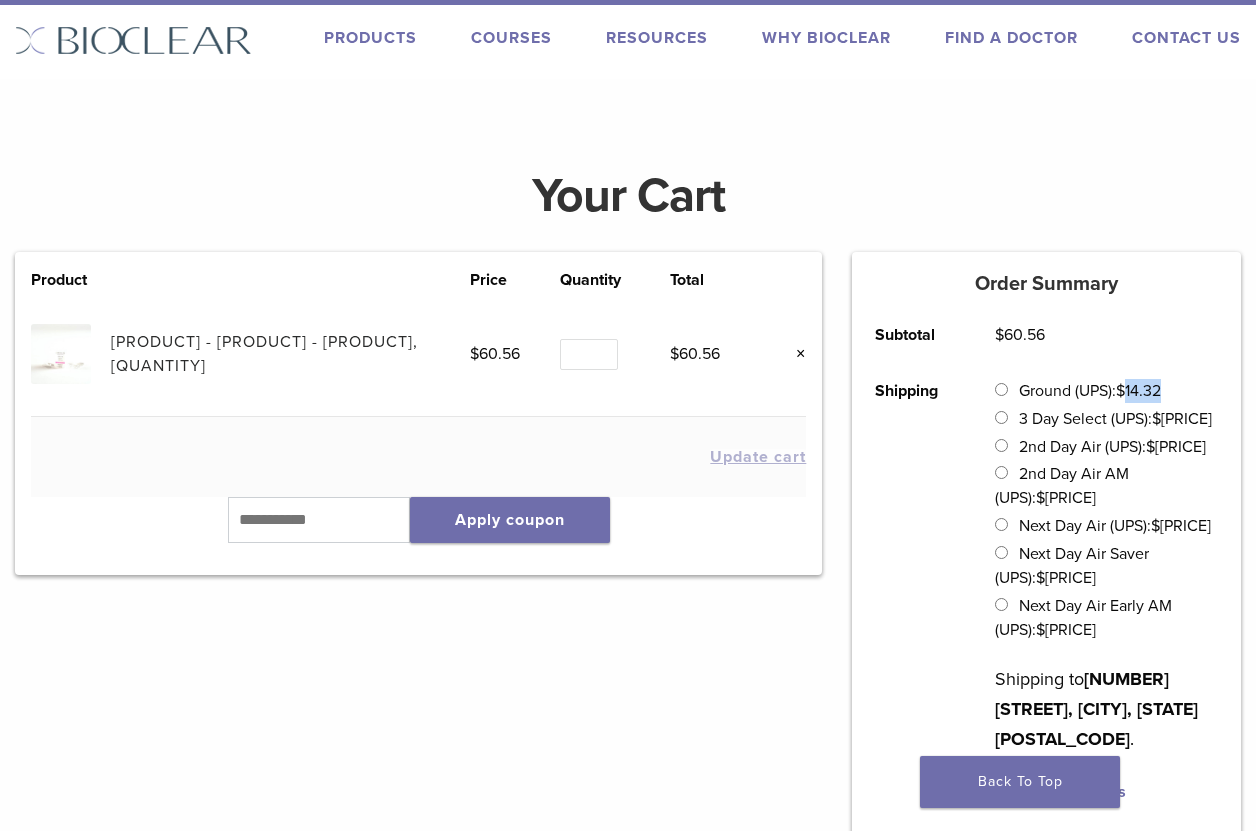 click on "$ [PRICE]" at bounding box center (1138, 391) 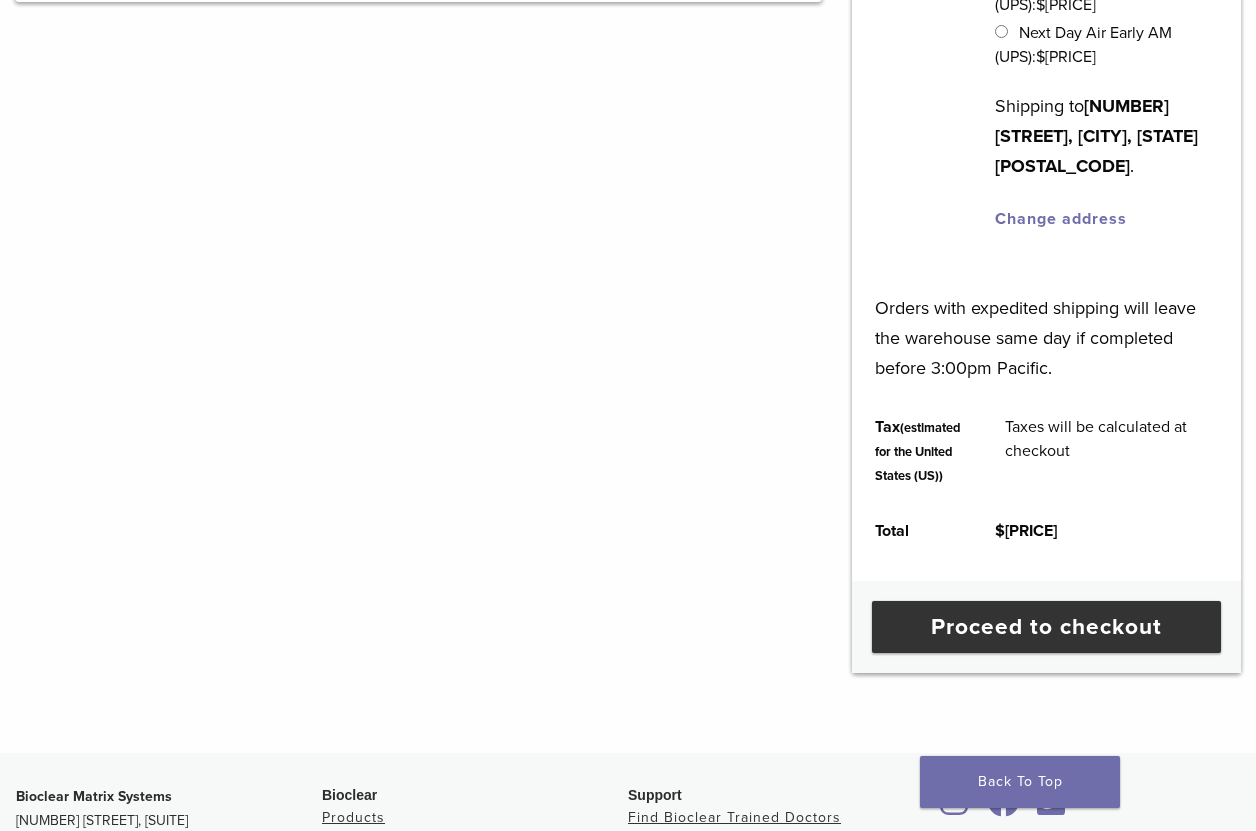 scroll, scrollTop: 615, scrollLeft: 0, axis: vertical 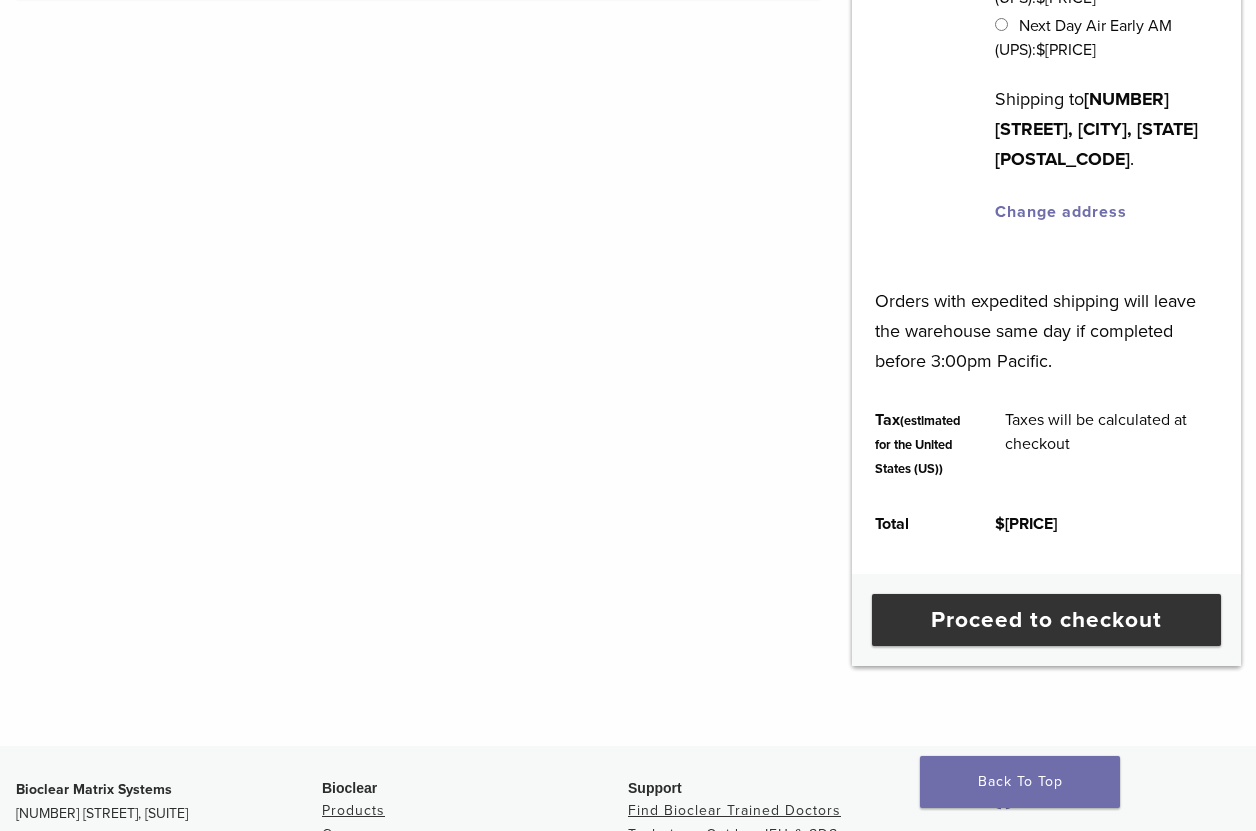 click on "Proceed to checkout" at bounding box center (1046, 620) 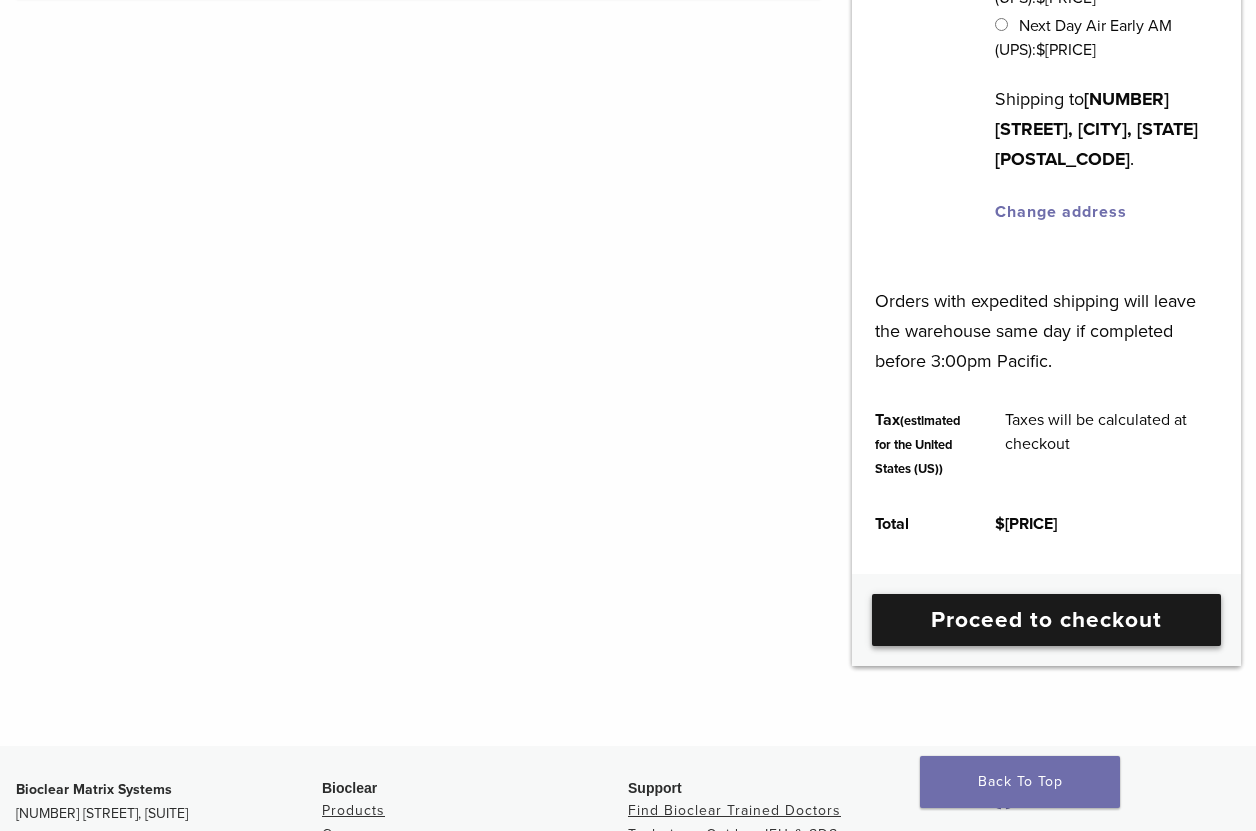 click on "Proceed to checkout" at bounding box center (1046, 620) 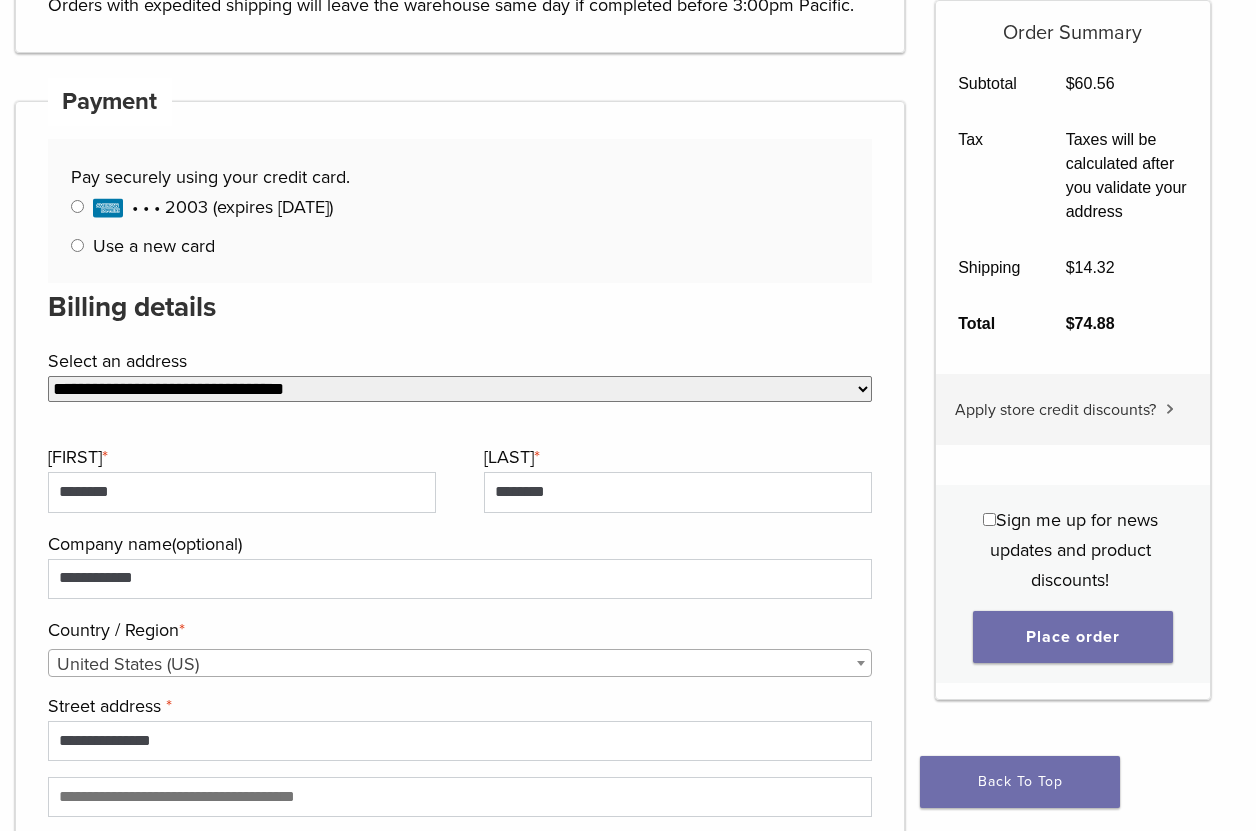 scroll, scrollTop: 1000, scrollLeft: 0, axis: vertical 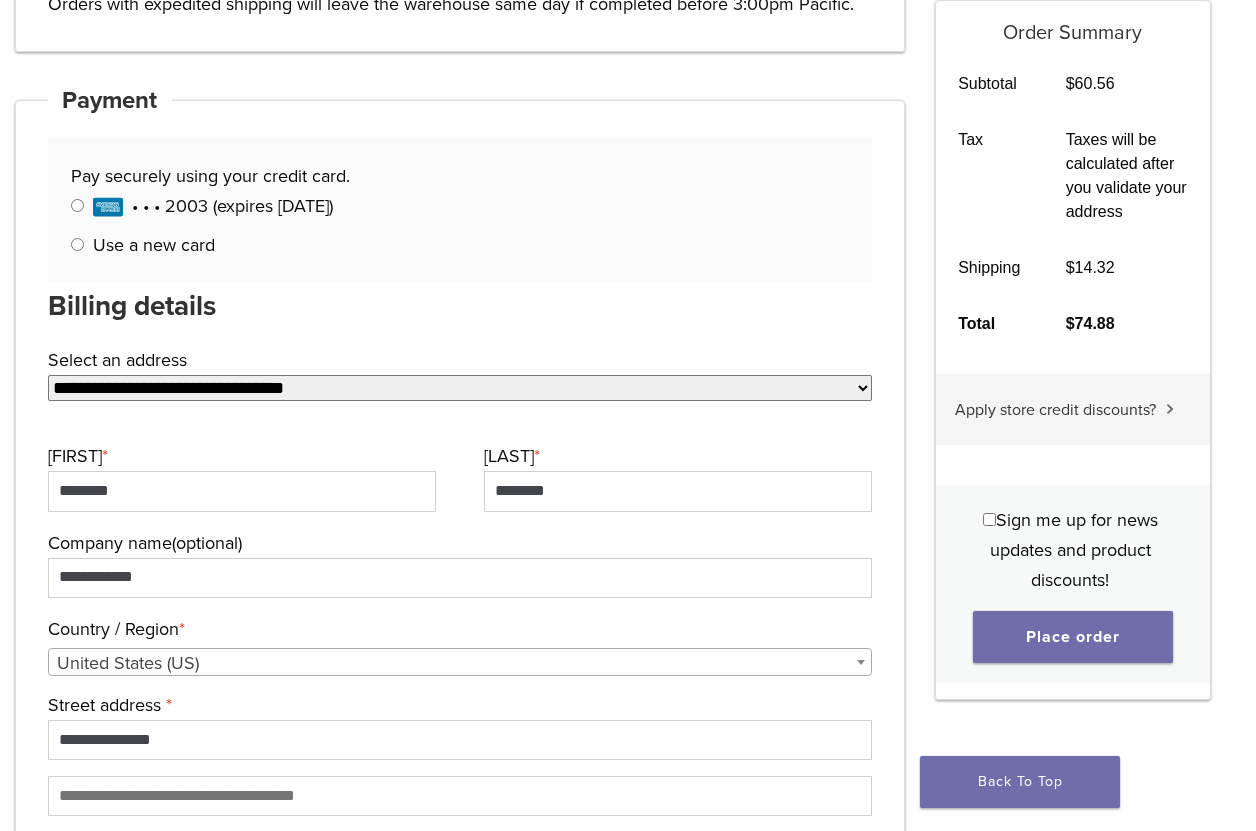 click on "Sign me up for news updates and product discounts!" at bounding box center [1074, 550] 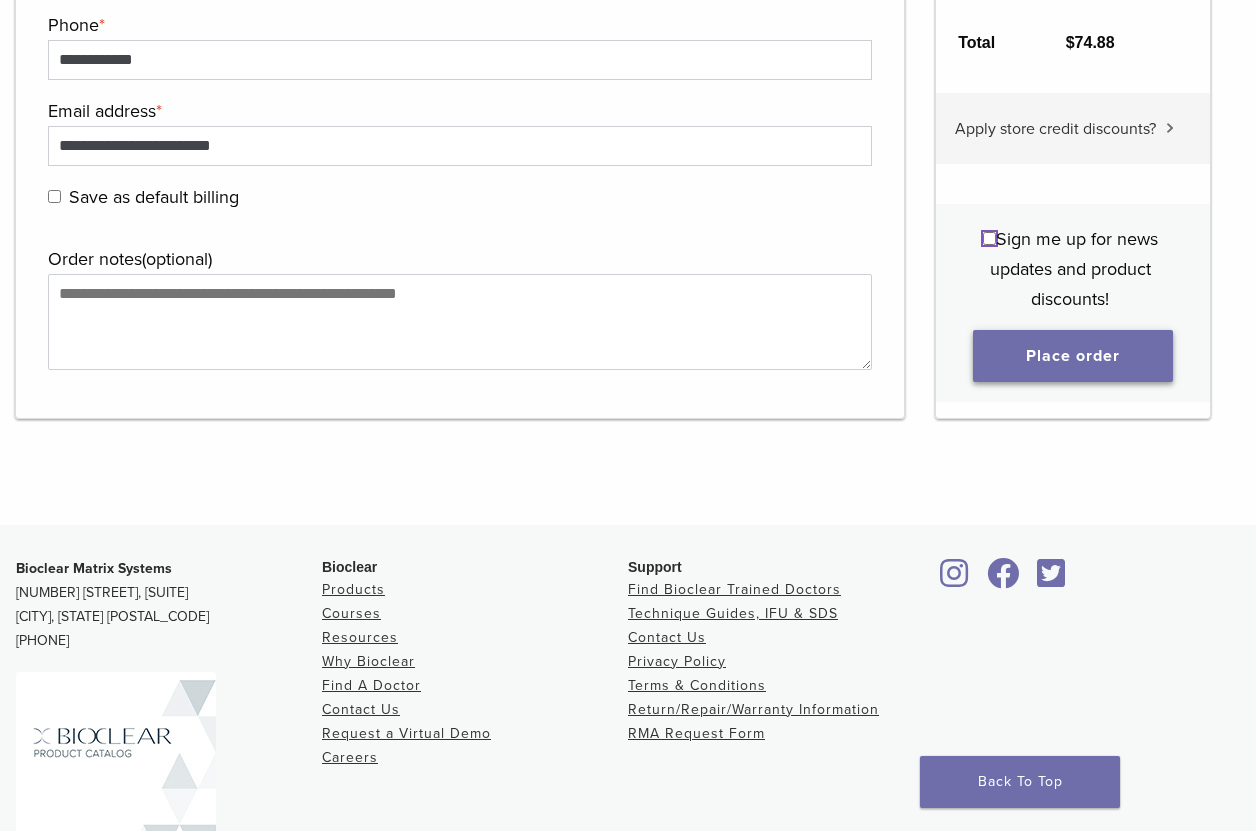 scroll, scrollTop: 2057, scrollLeft: 0, axis: vertical 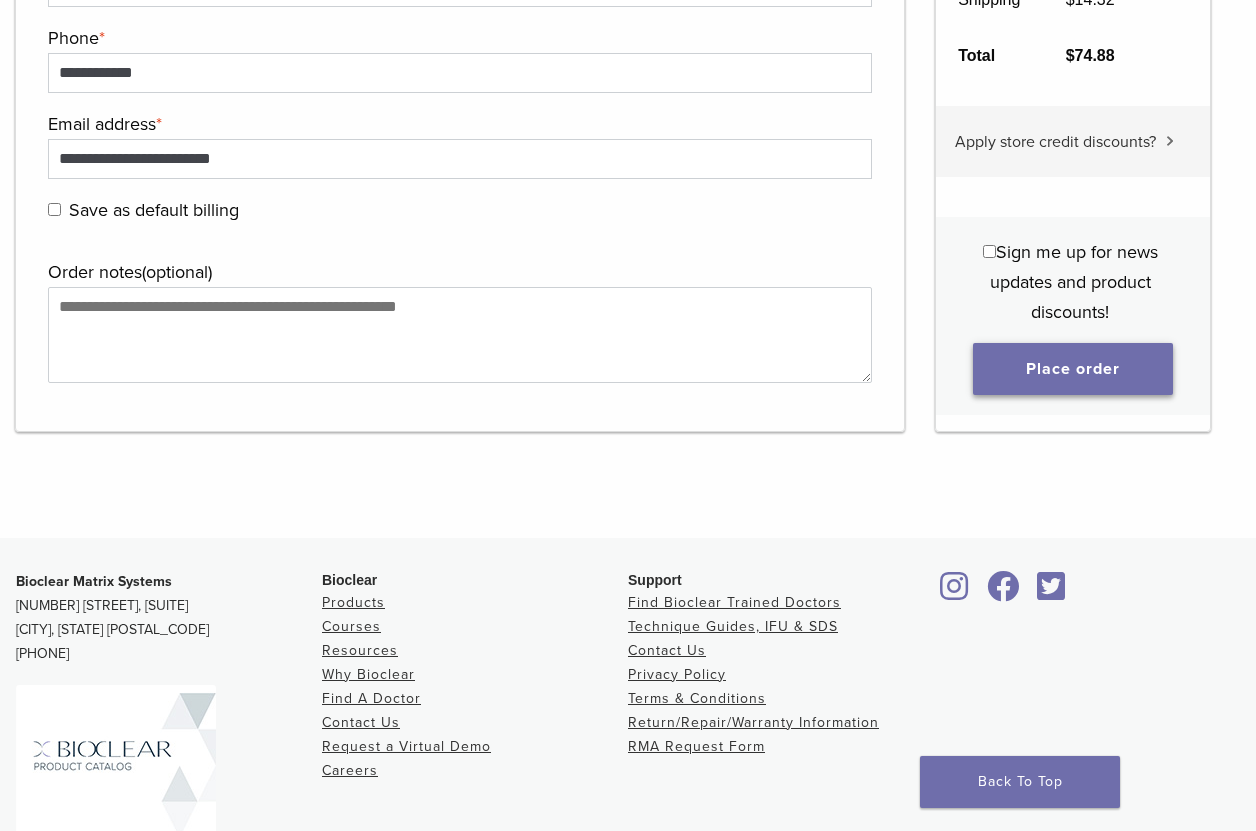 click on "Place order" at bounding box center (1073, 369) 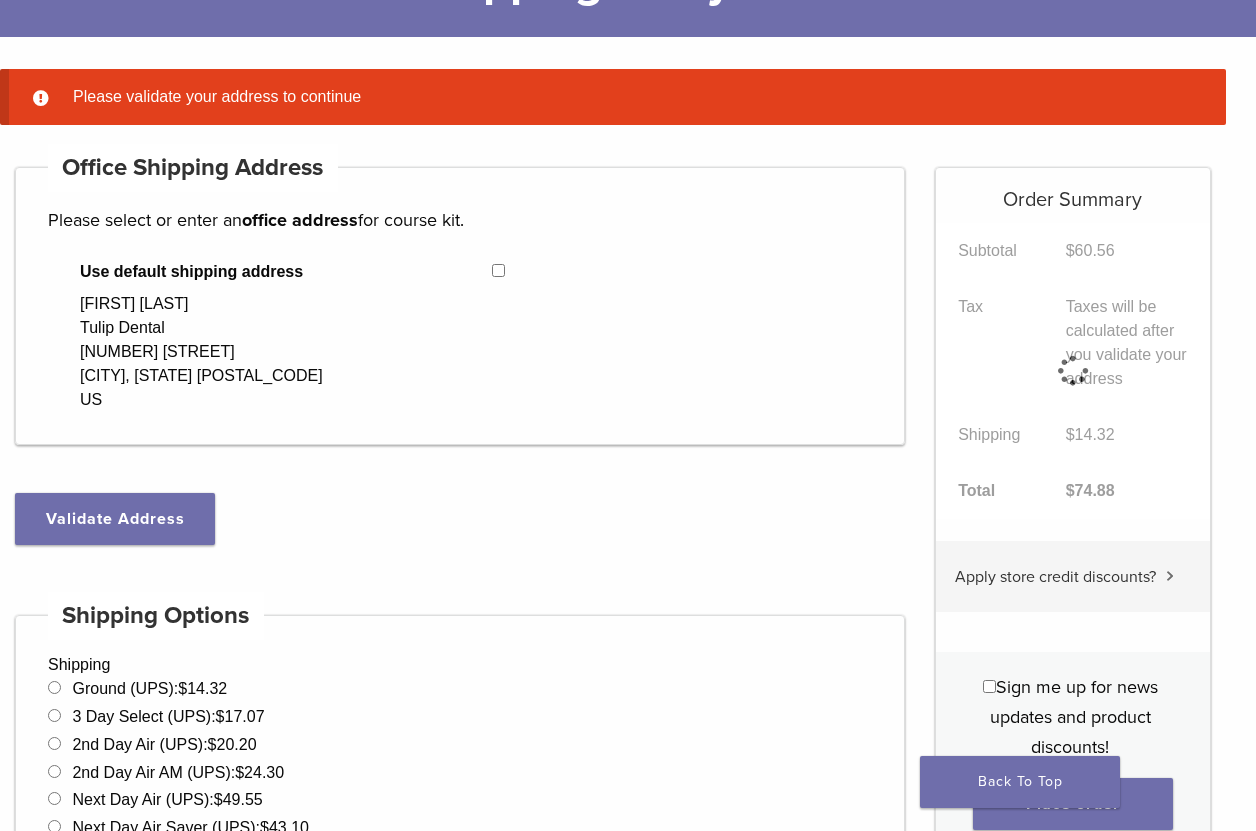 scroll, scrollTop: 157, scrollLeft: 0, axis: vertical 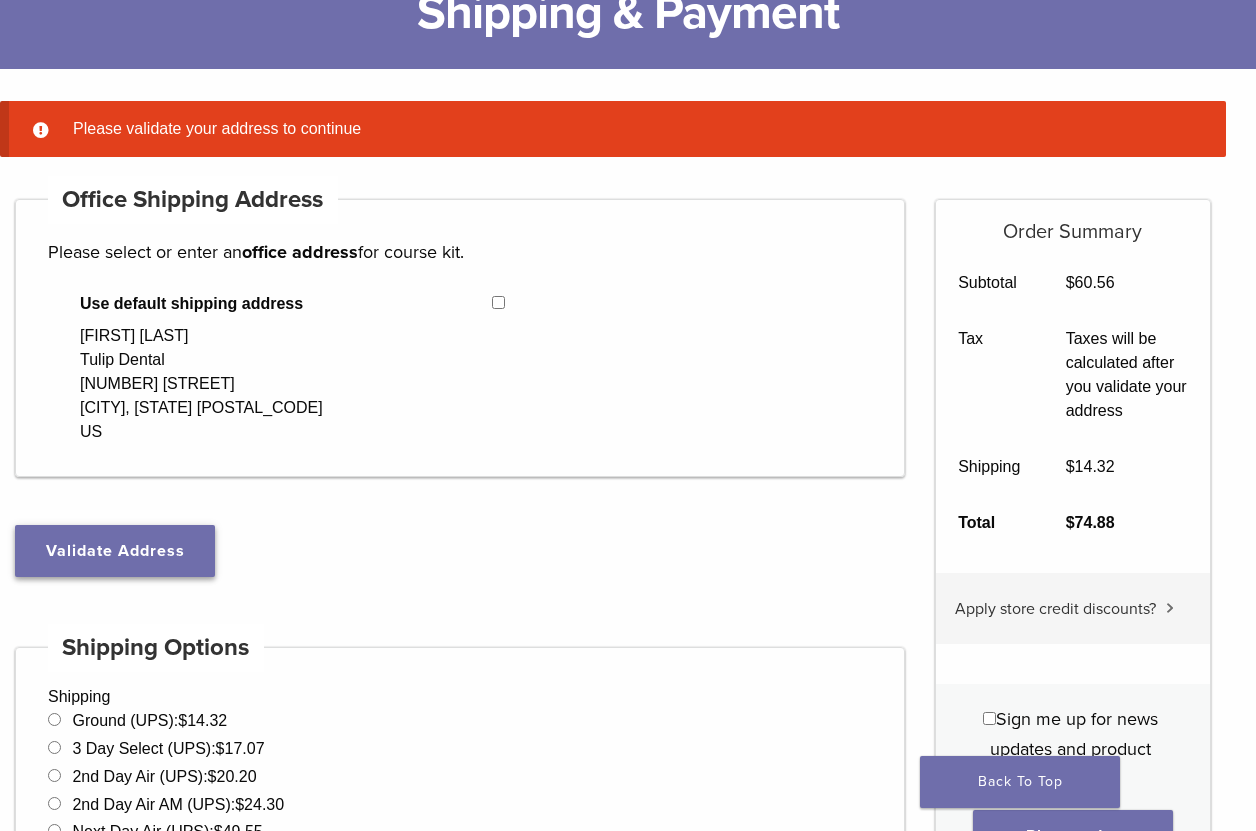 click on "Validate Address" at bounding box center (115, 551) 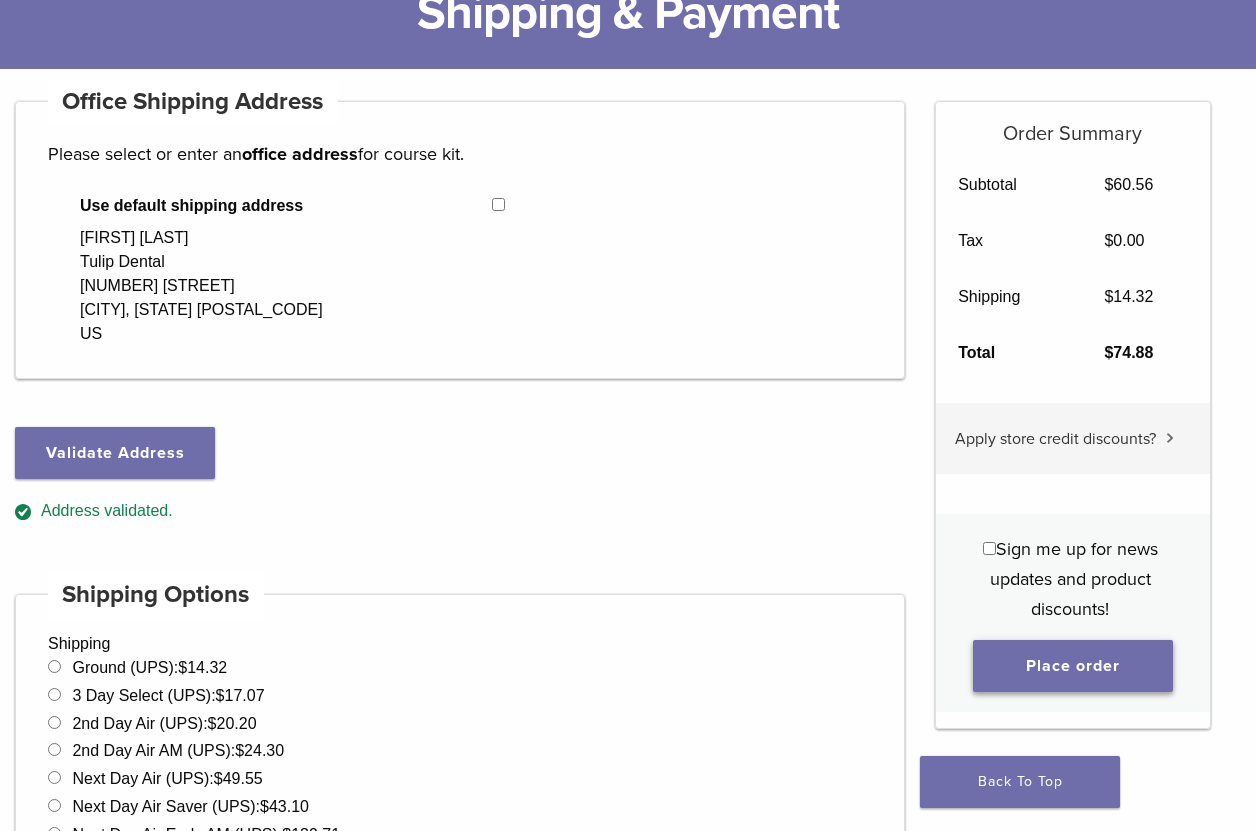click on "Place order" at bounding box center (1073, 666) 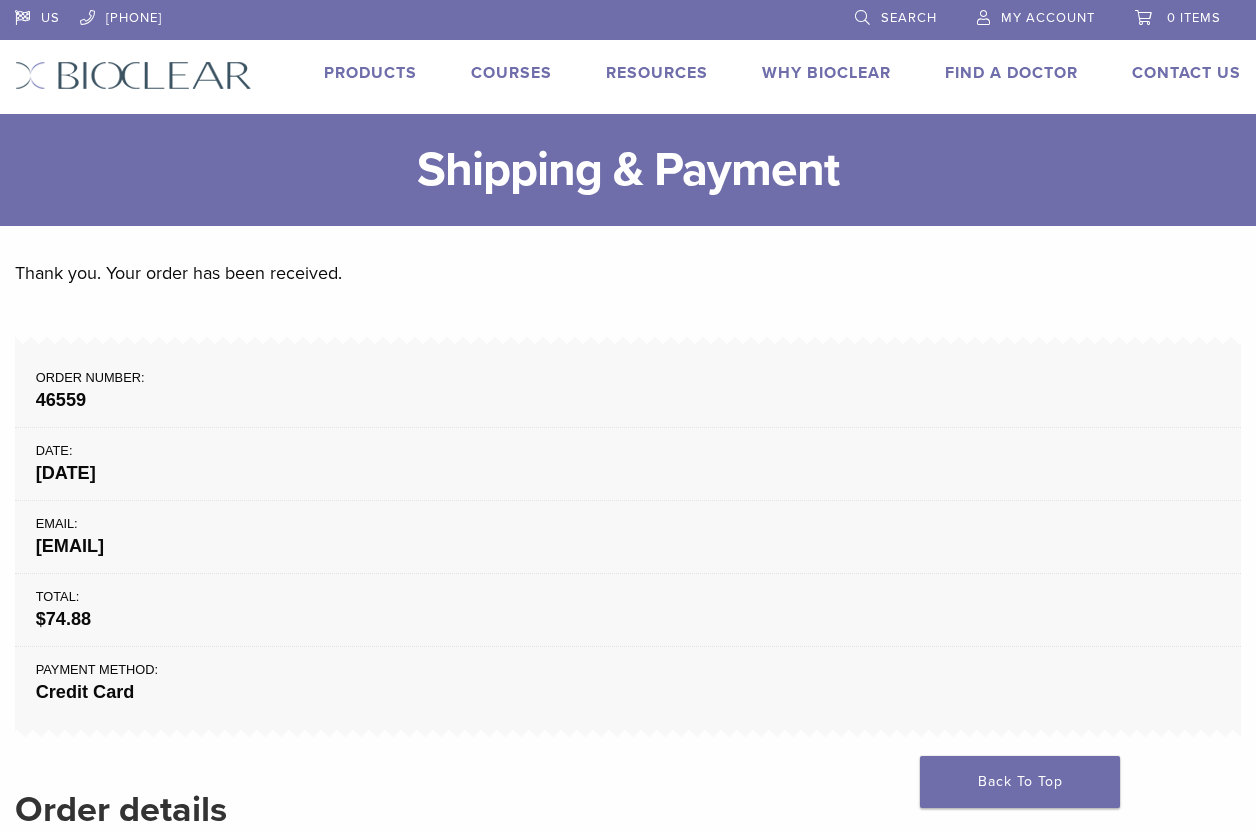 scroll, scrollTop: 0, scrollLeft: 0, axis: both 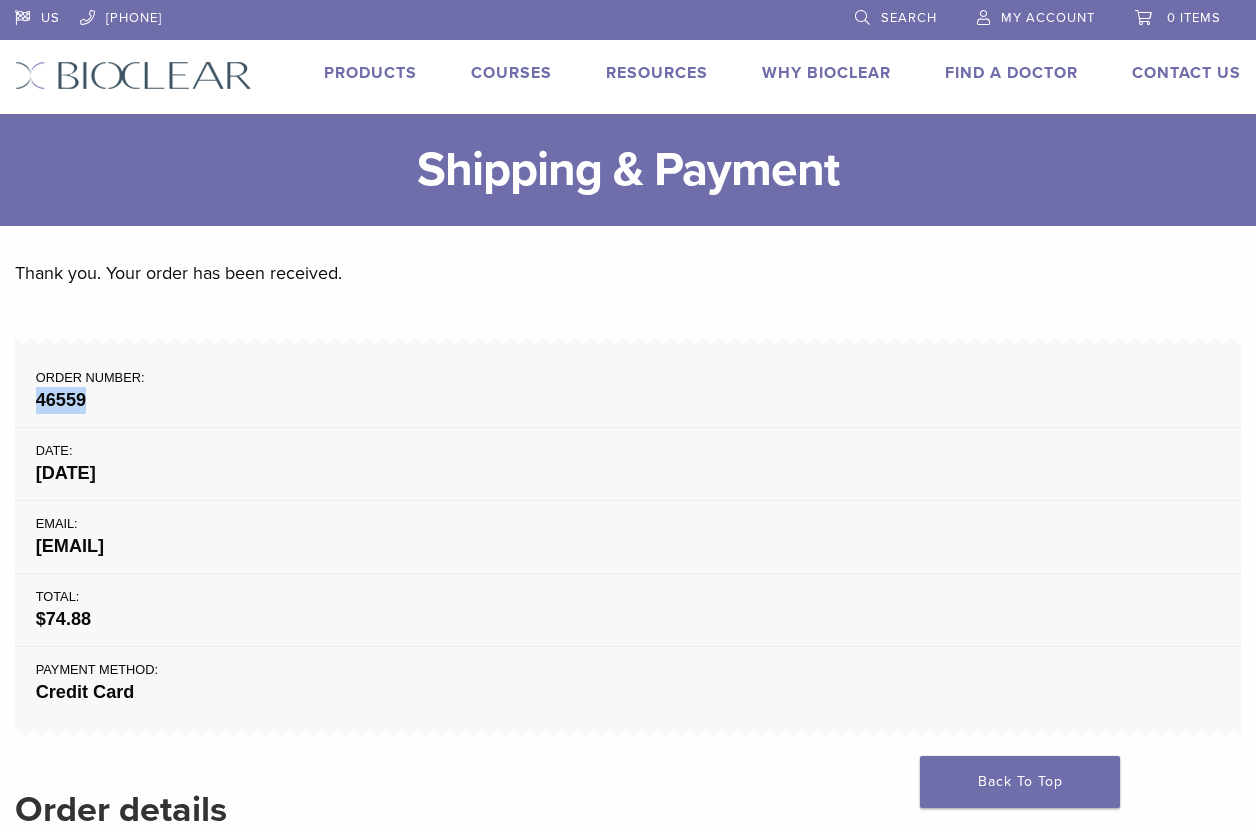 click on "46559" at bounding box center [628, 400] 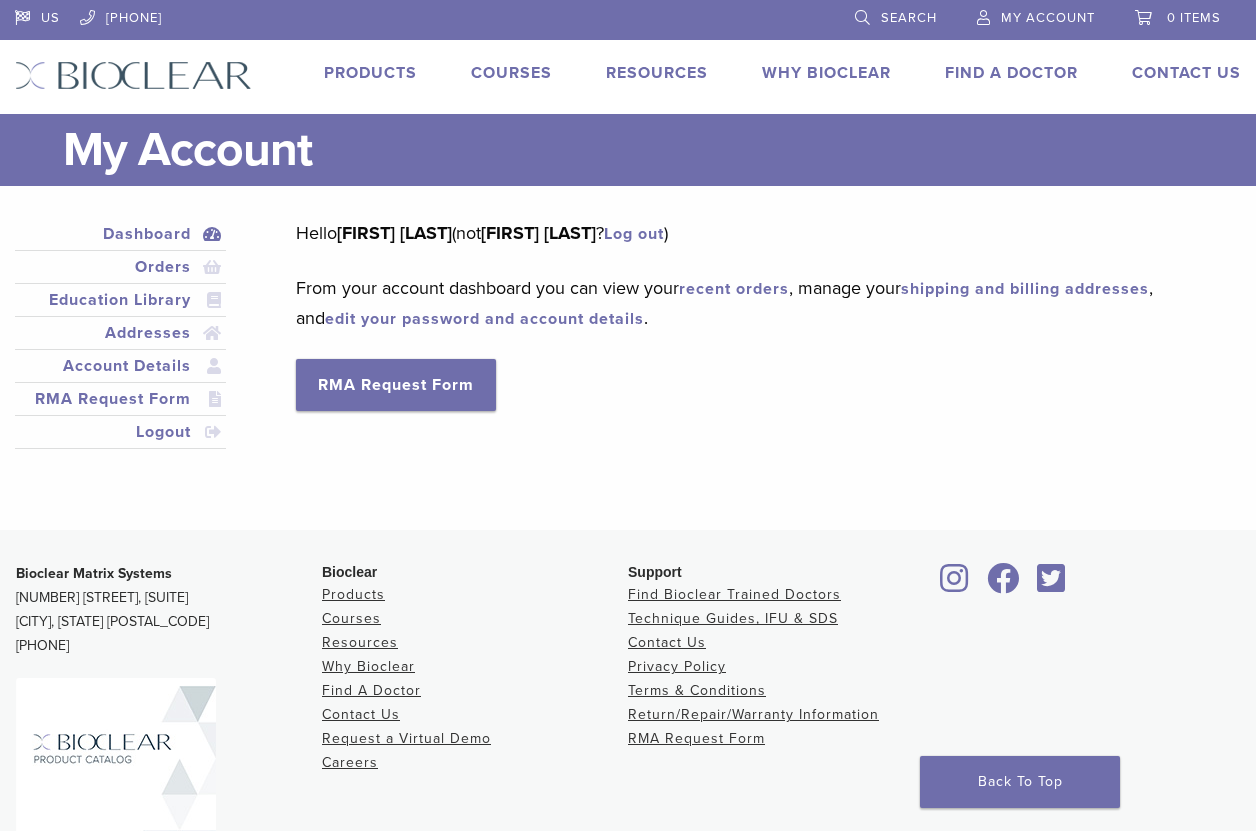scroll, scrollTop: 0, scrollLeft: 0, axis: both 